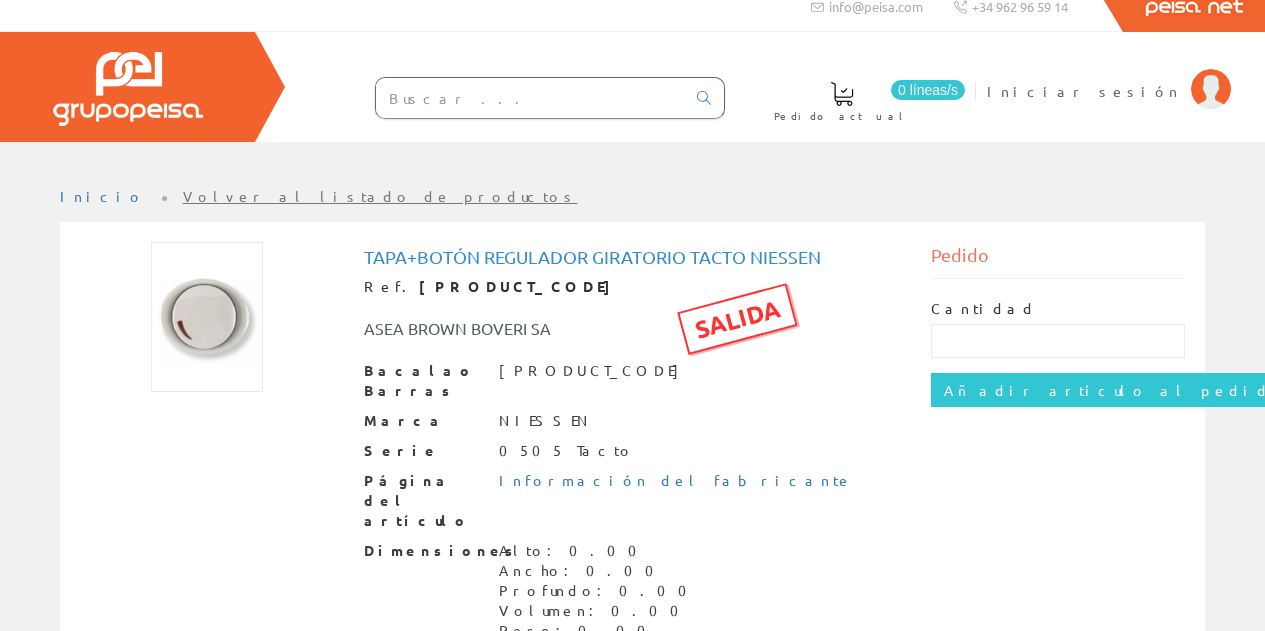 scroll, scrollTop: 0, scrollLeft: 0, axis: both 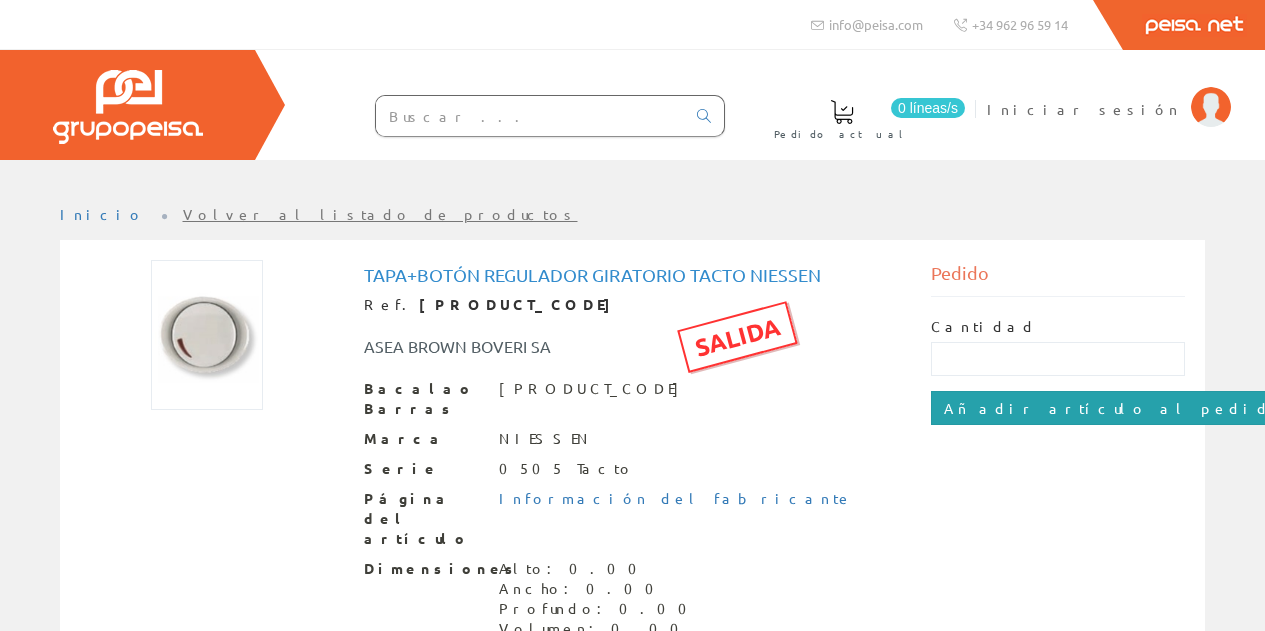 click on "Añadir artículo al pedido" at bounding box center [1115, 408] 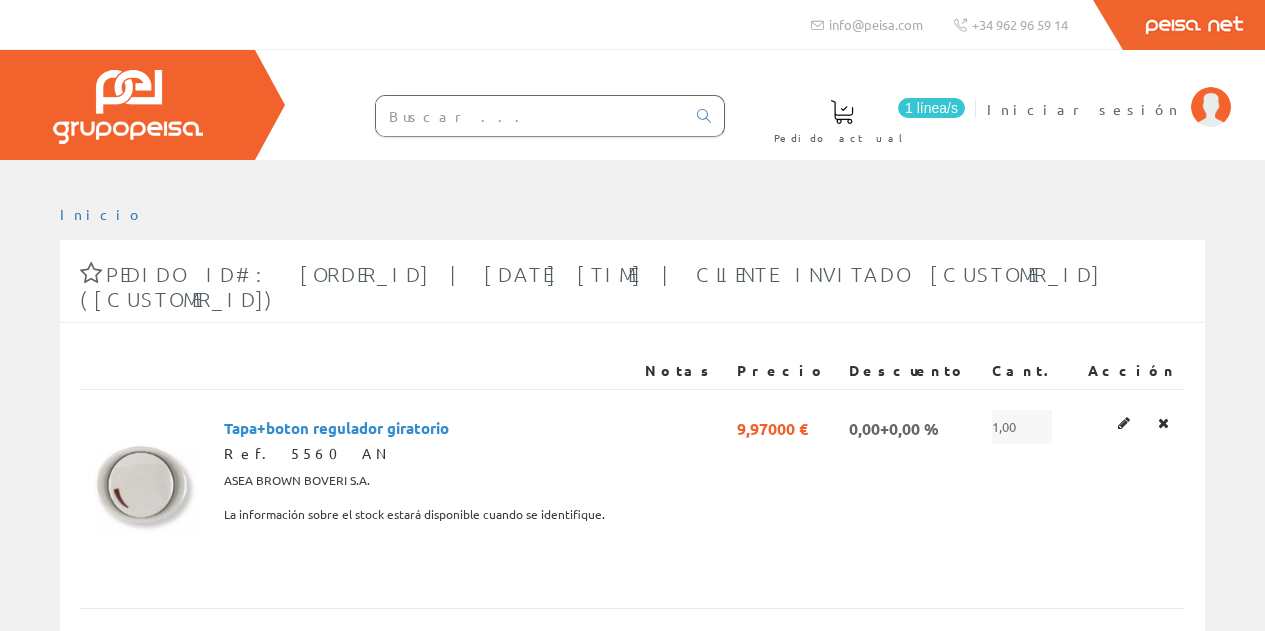 scroll, scrollTop: 0, scrollLeft: 0, axis: both 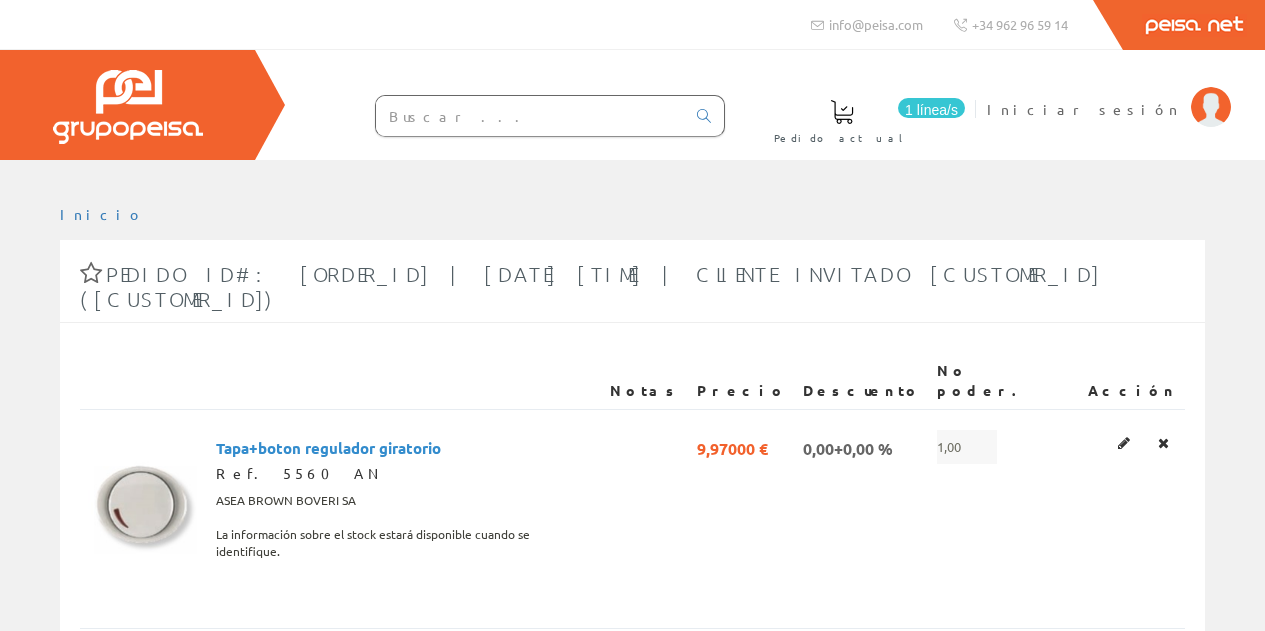 click on "1 línea/s" at bounding box center (931, 110) 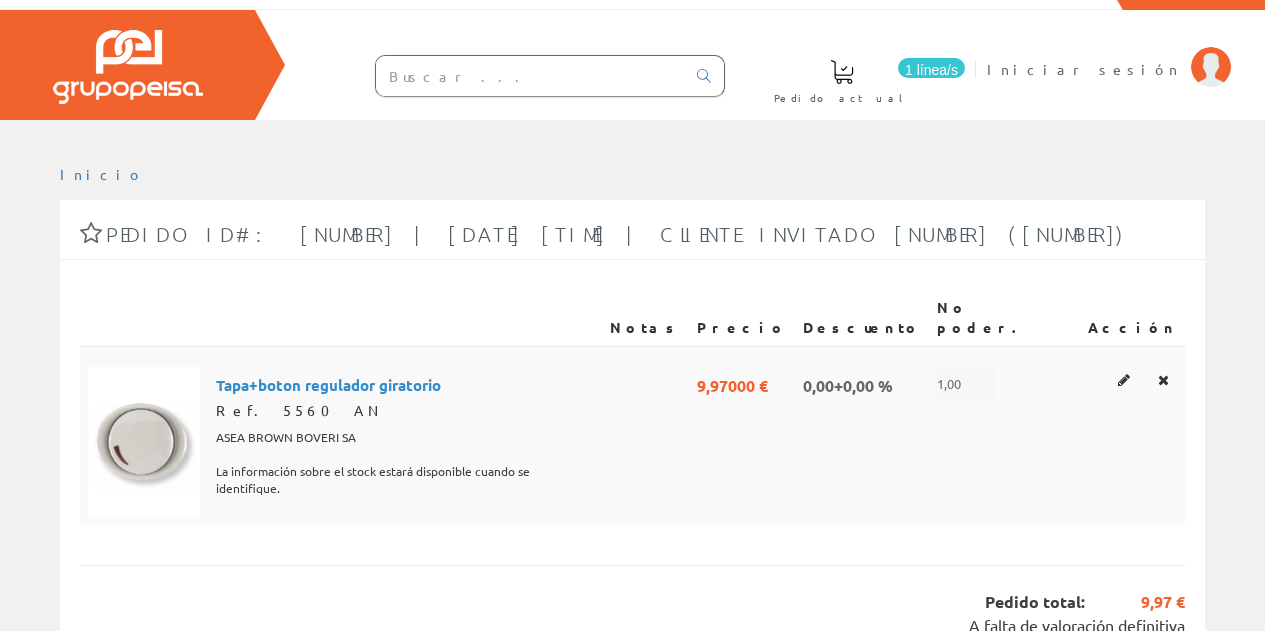 scroll, scrollTop: 0, scrollLeft: 0, axis: both 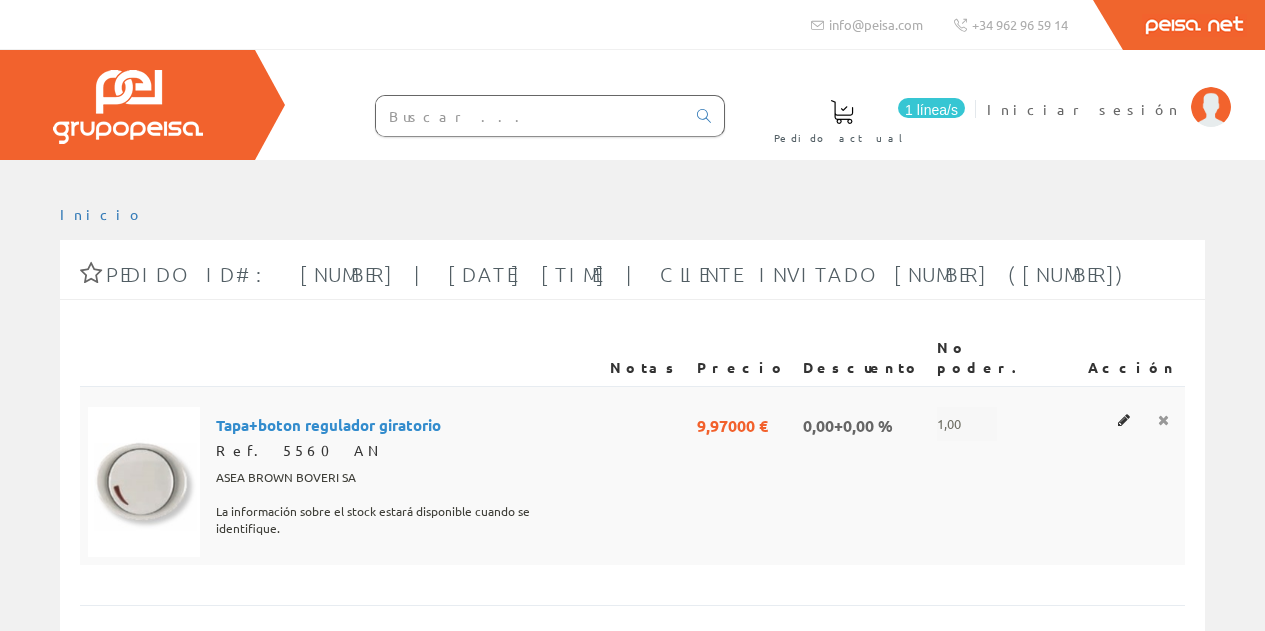 click at bounding box center [1163, 420] 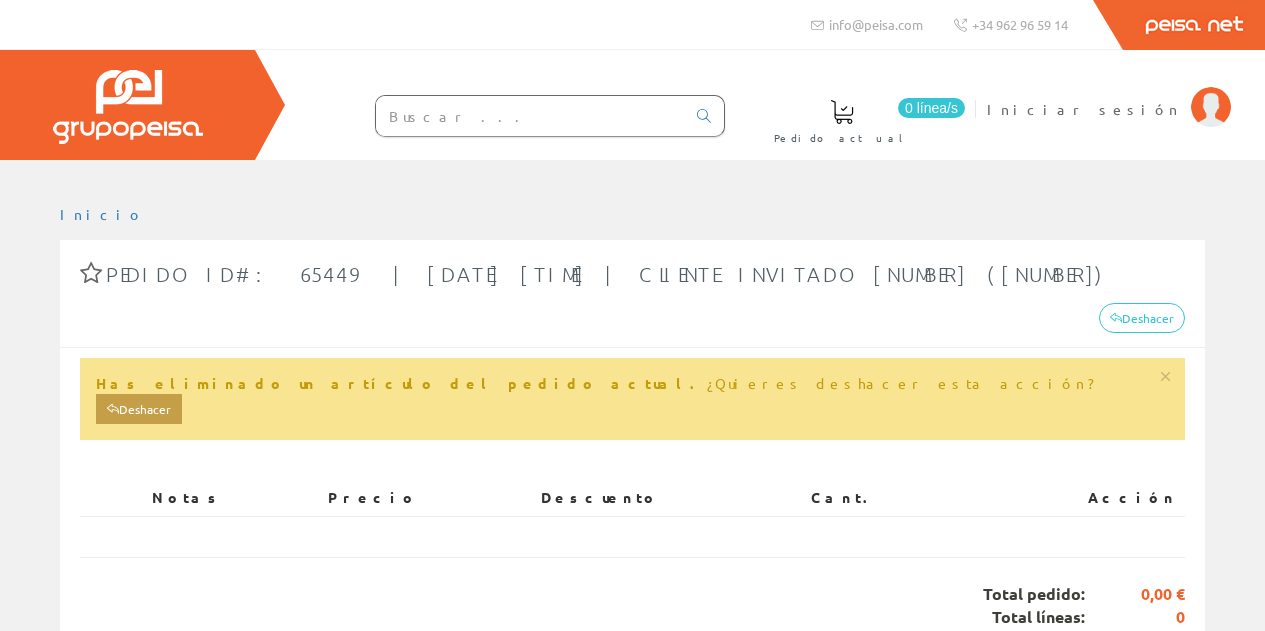 scroll, scrollTop: 0, scrollLeft: 0, axis: both 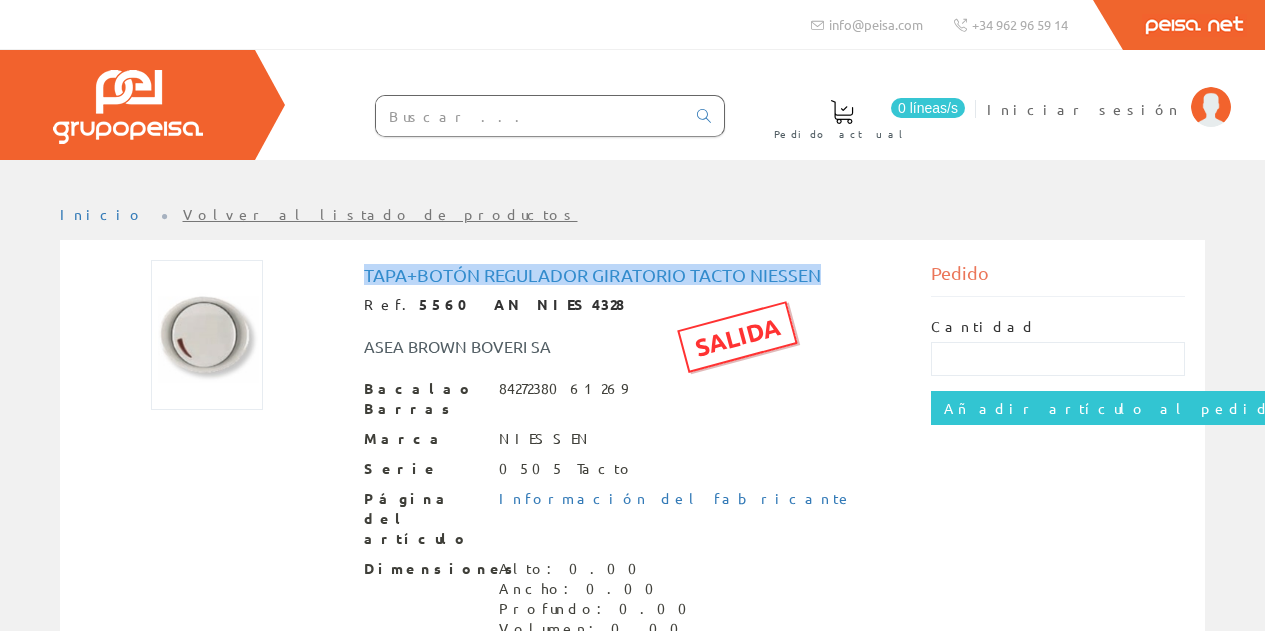 drag, startPoint x: 363, startPoint y: 275, endPoint x: 823, endPoint y: 276, distance: 460.0011 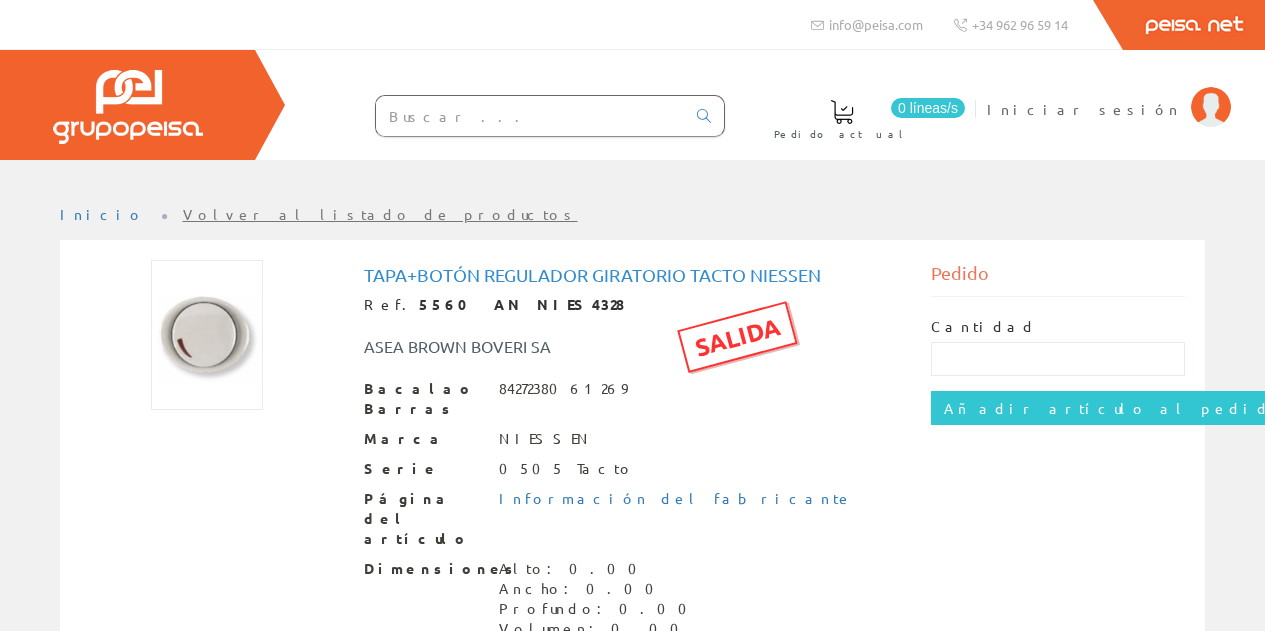 click at bounding box center (530, 116) 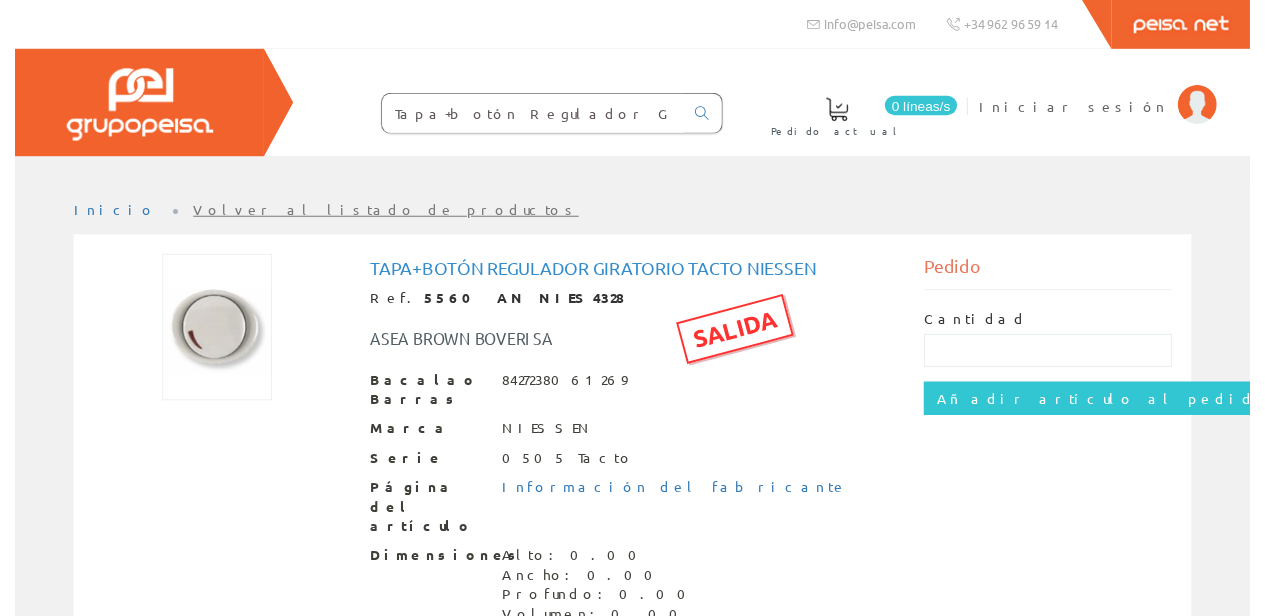 scroll, scrollTop: 0, scrollLeft: 13, axis: horizontal 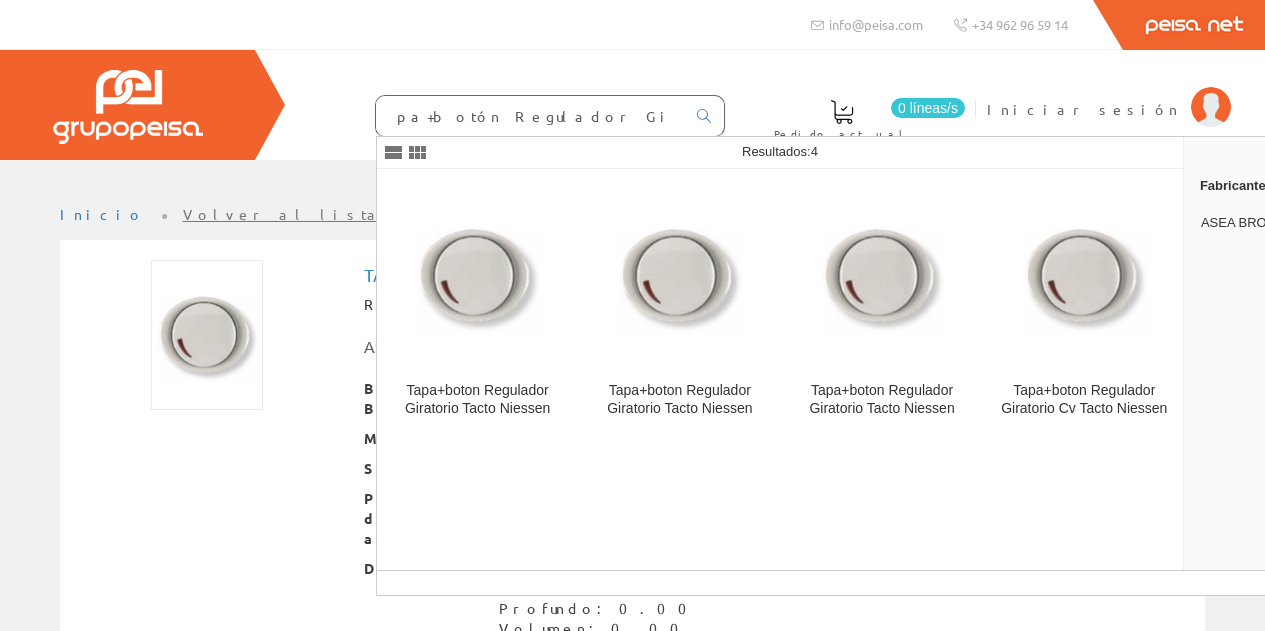 type on "Tapa+botón Regulador Giratorio Tacto Niessen" 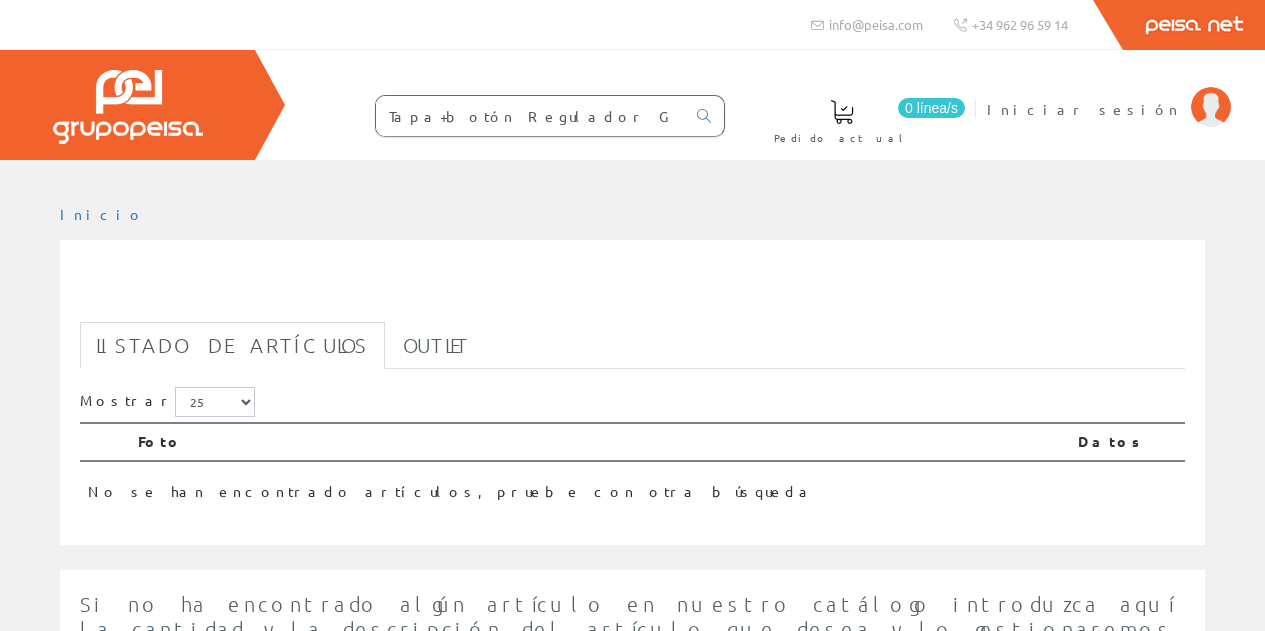 scroll, scrollTop: 0, scrollLeft: 0, axis: both 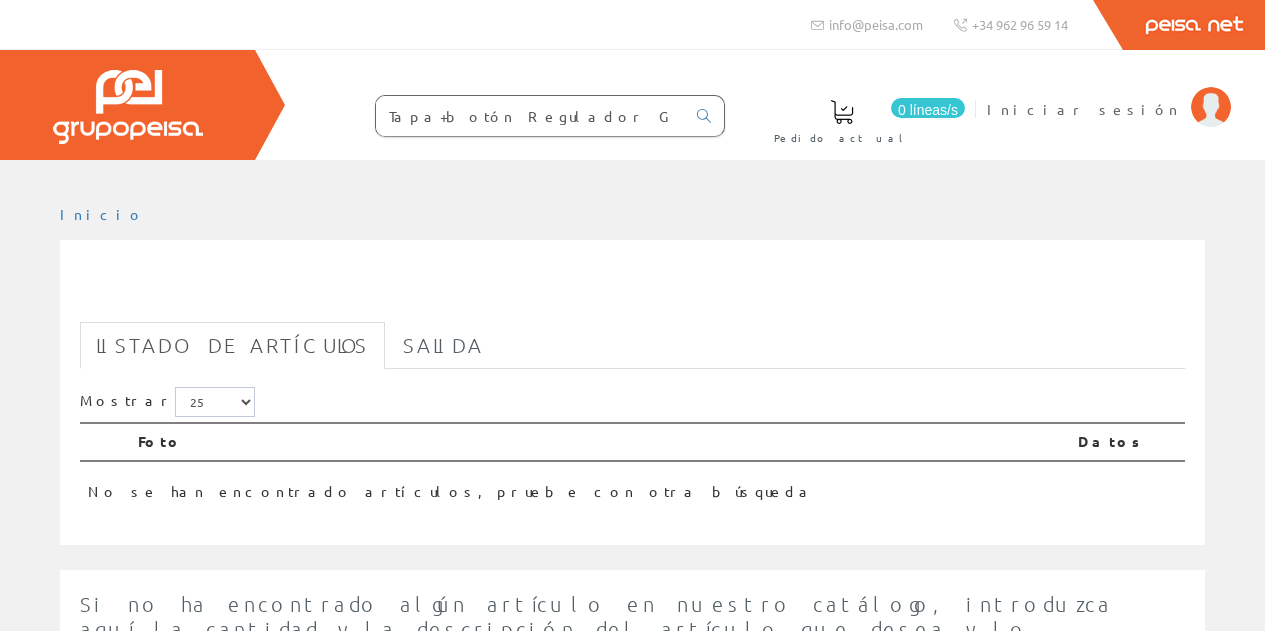 click on "Tapa+botón Regulador Giratorio Tacto Niessen
Listado de artículos
Salida
Mostrar 5 15 25 50
Foto
Datos
No se han encontrado artículos, pruebe con otra búsqueda" at bounding box center [632, 392] 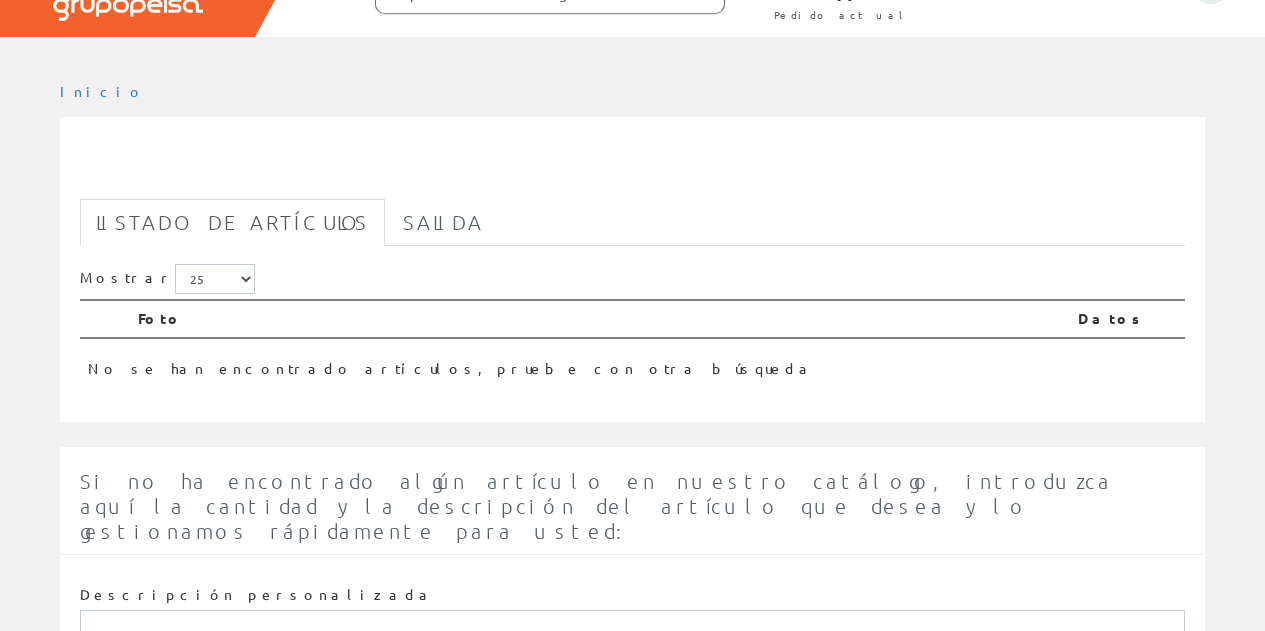 scroll, scrollTop: 0, scrollLeft: 0, axis: both 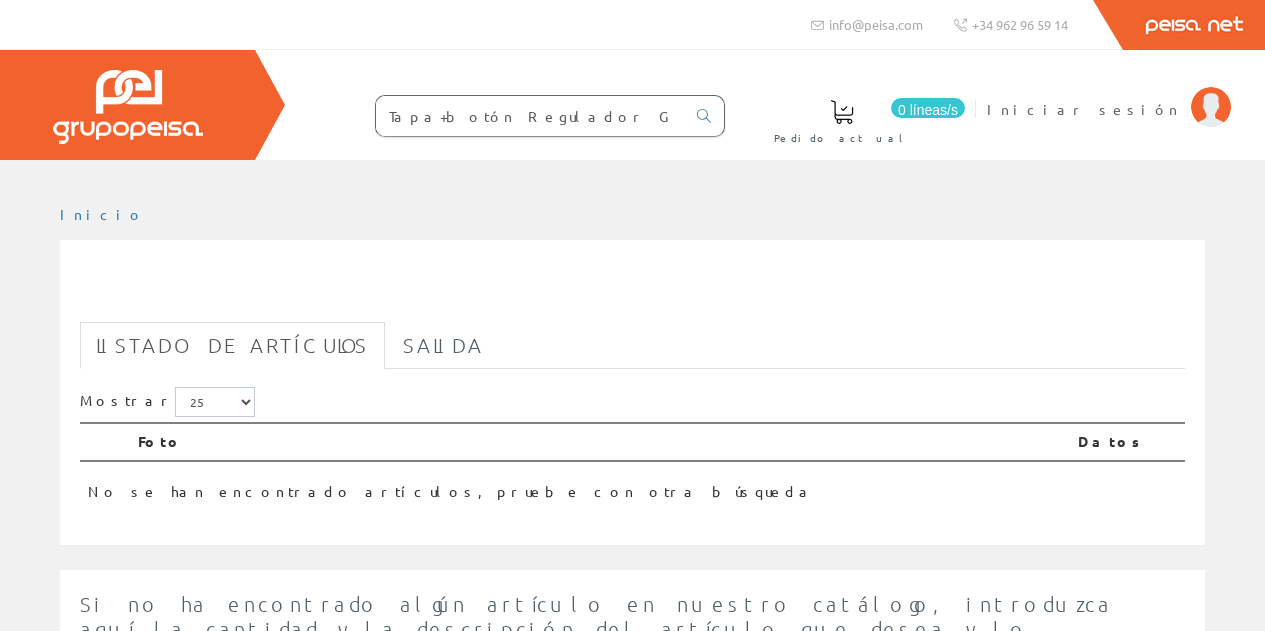 click on "Tapa+botón Regulador Giratorio Tacto Niessen" at bounding box center [530, 116] 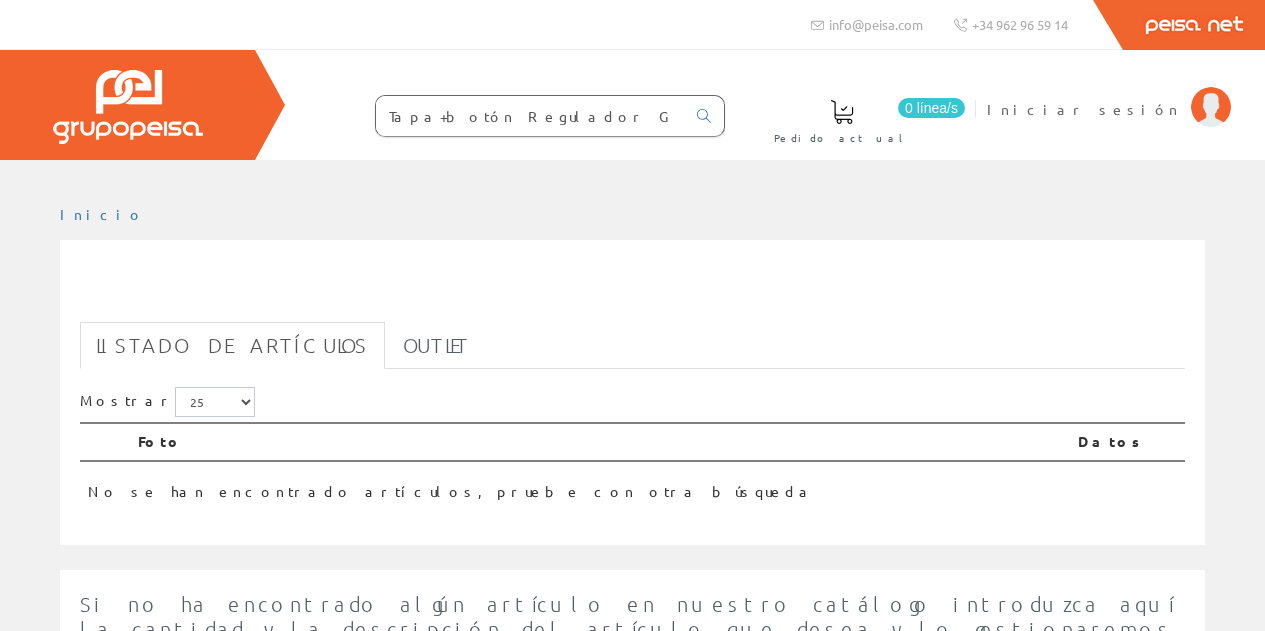 scroll, scrollTop: 0, scrollLeft: 0, axis: both 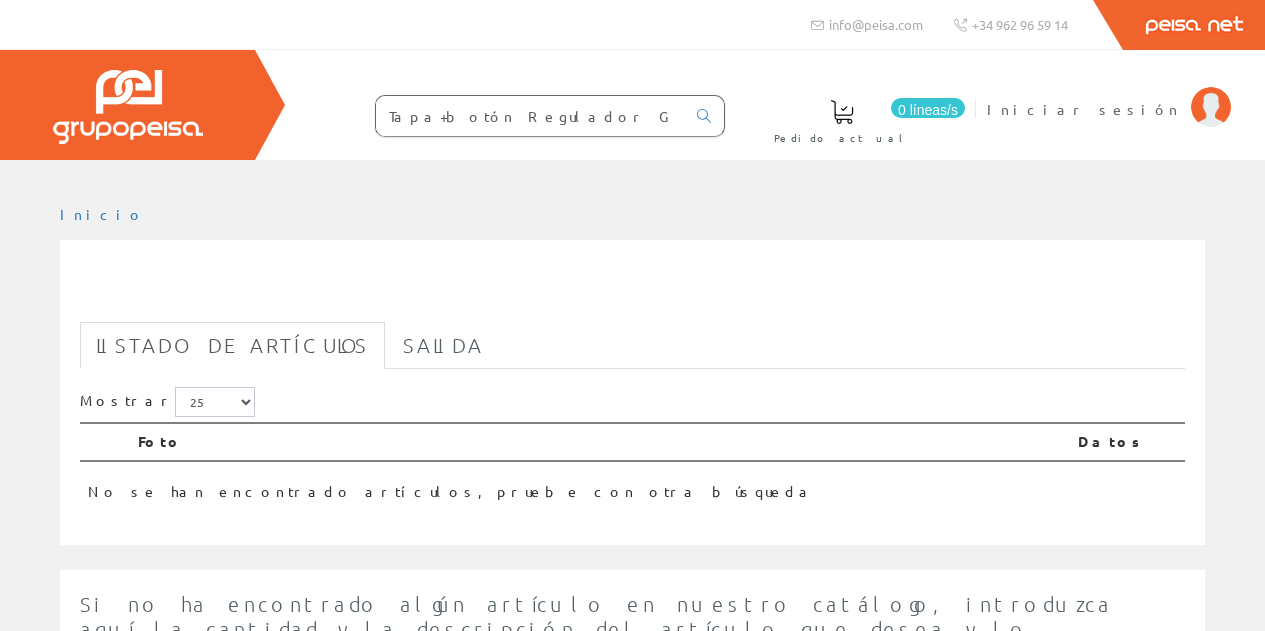 click on "Tapa+botón Regulador Giratorio Tacto Niessen" at bounding box center [530, 116] 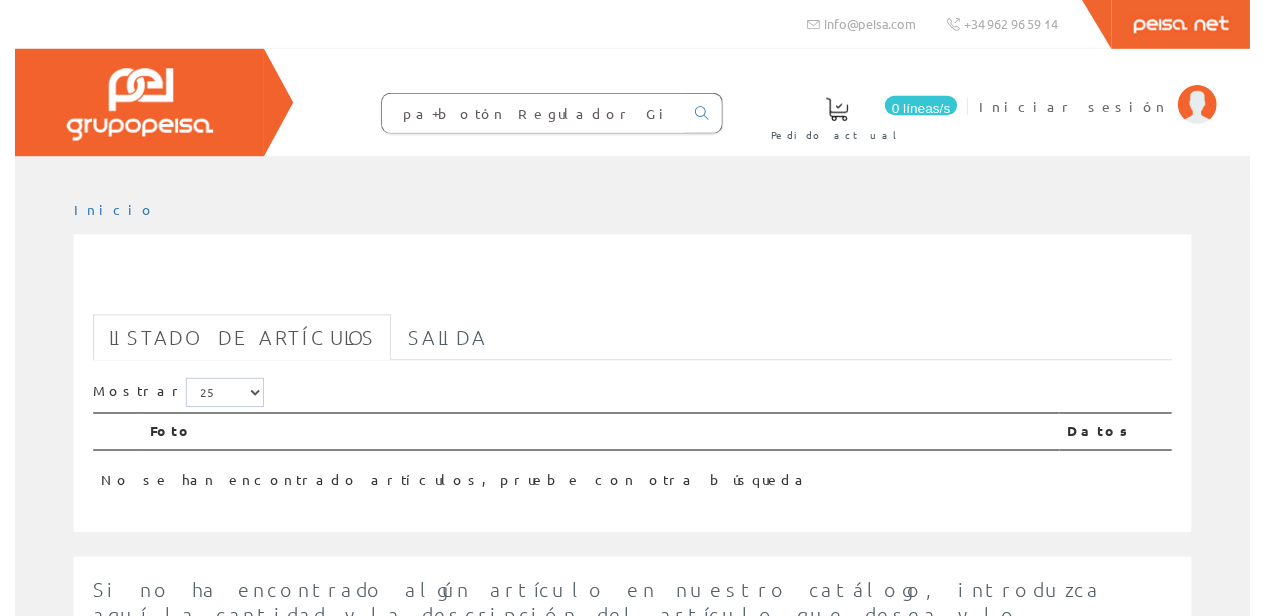 scroll, scrollTop: 0, scrollLeft: 5, axis: horizontal 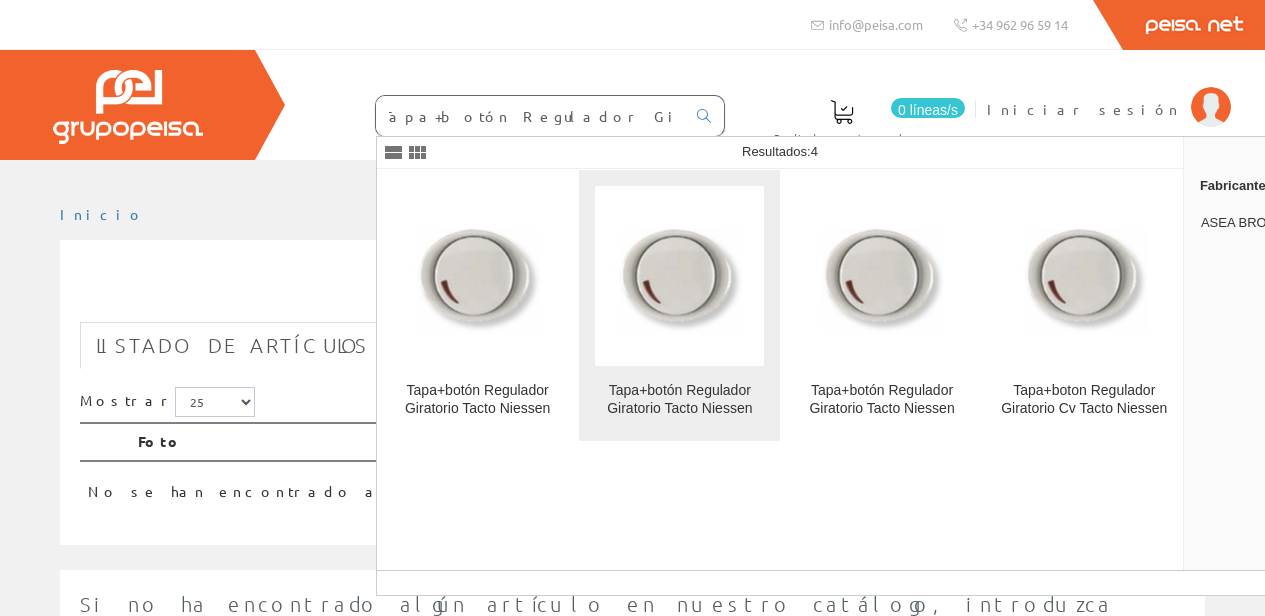 type on "Tapa+botón Regulador Giratorio Tacto Niesse" 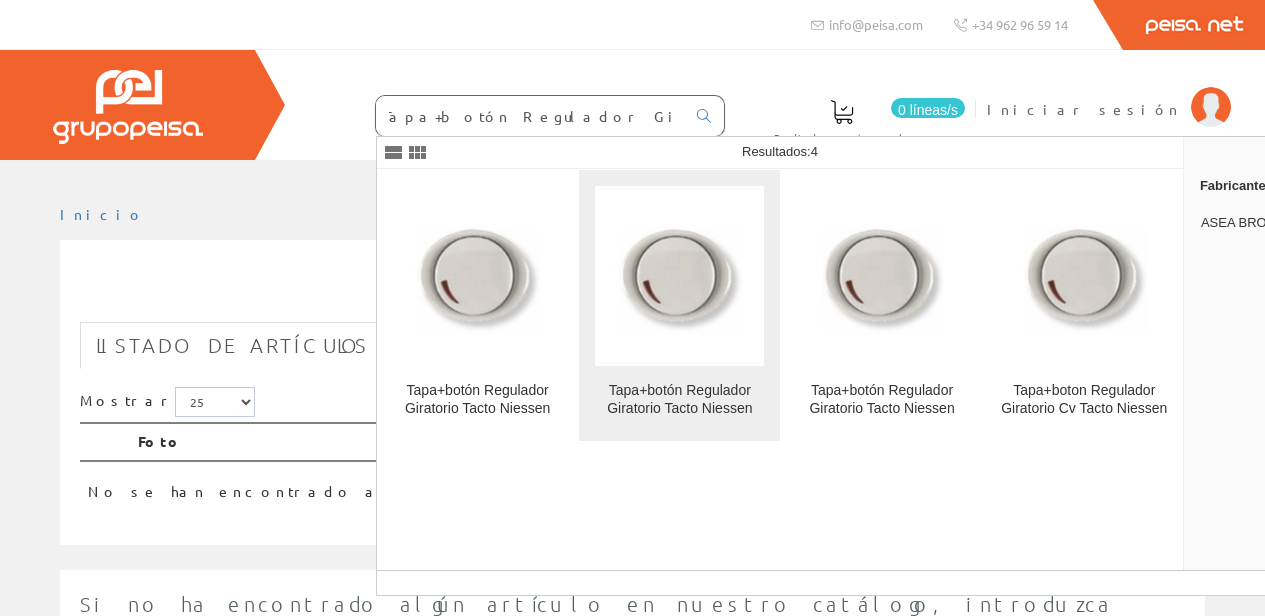 scroll, scrollTop: 0, scrollLeft: 0, axis: both 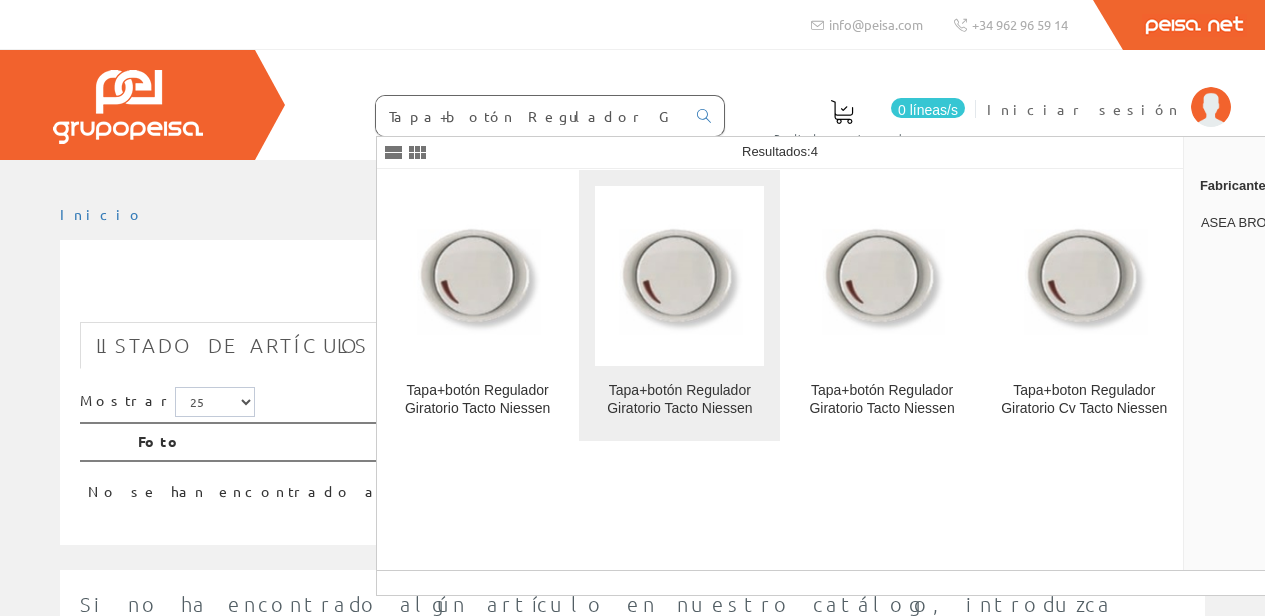 click on "Tapa+botón Regulador Giratorio Tacto Niessen" at bounding box center (679, 399) 